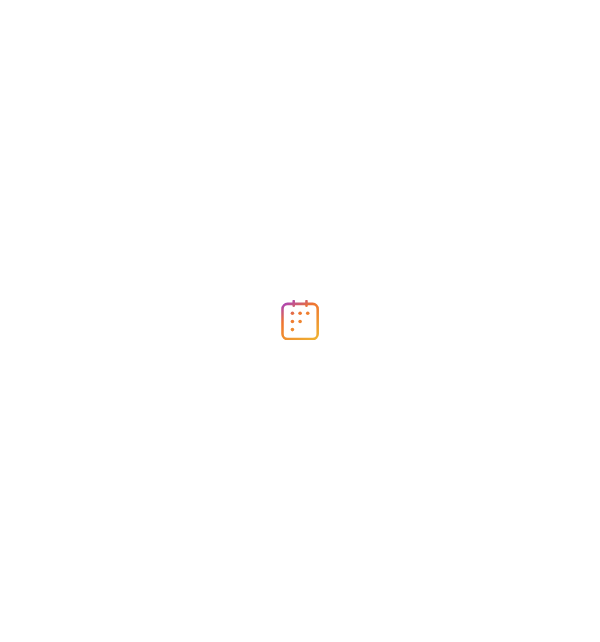 scroll, scrollTop: 0, scrollLeft: 0, axis: both 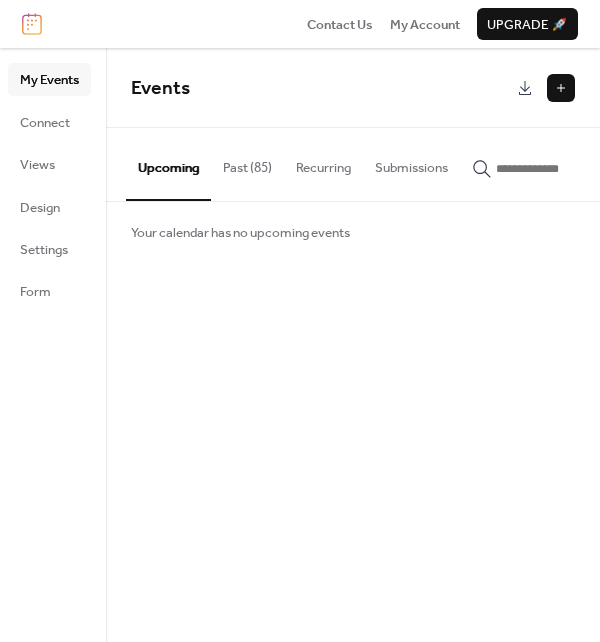 click at bounding box center [561, 88] 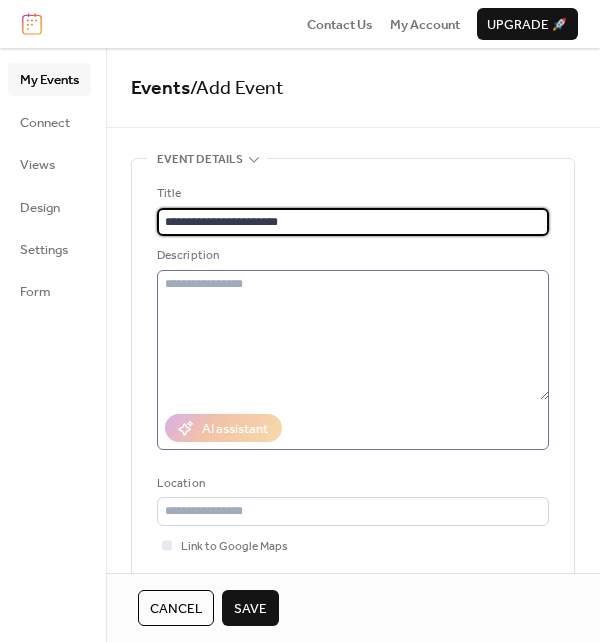 type on "**********" 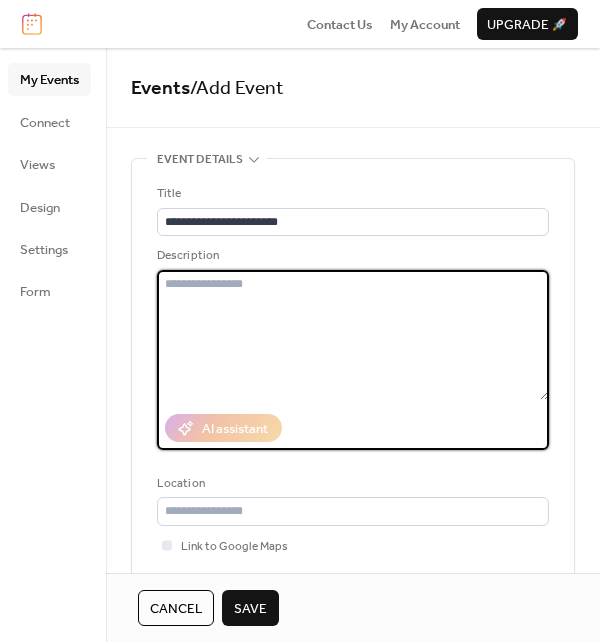 click at bounding box center [353, 335] 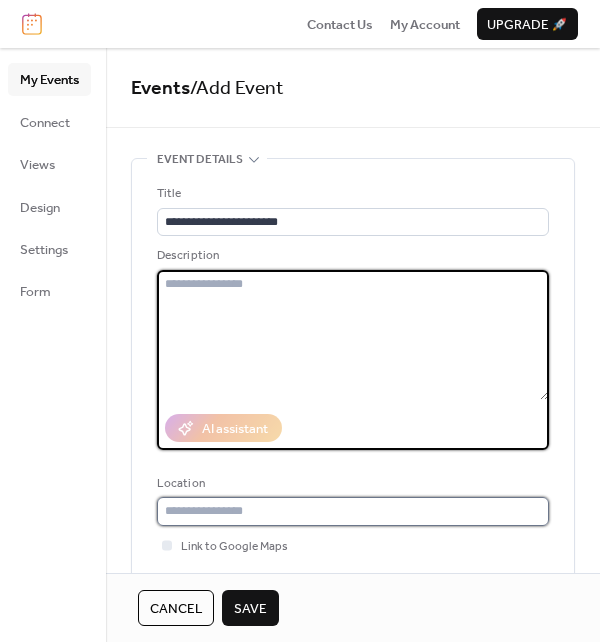 click at bounding box center (353, 511) 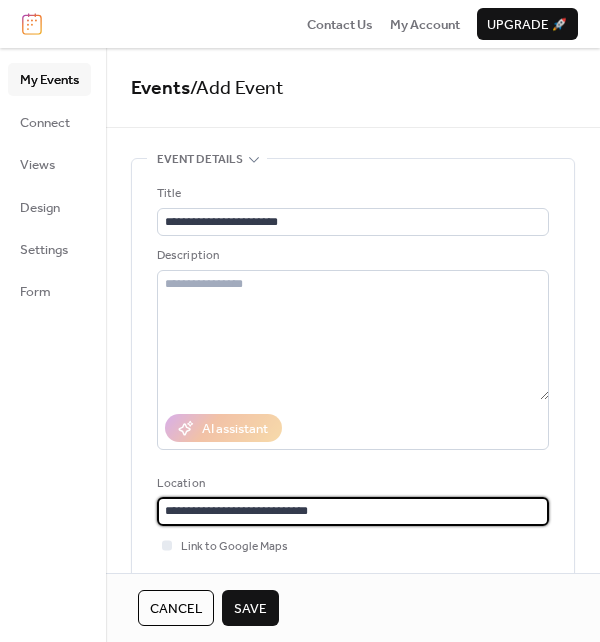 type on "**********" 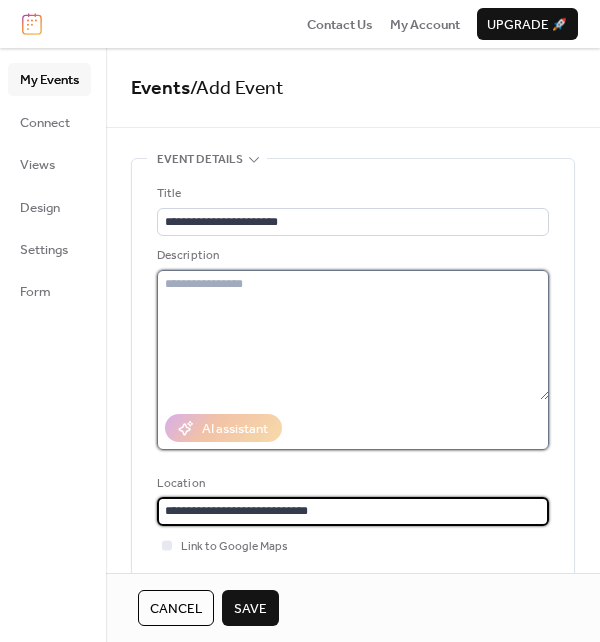 type 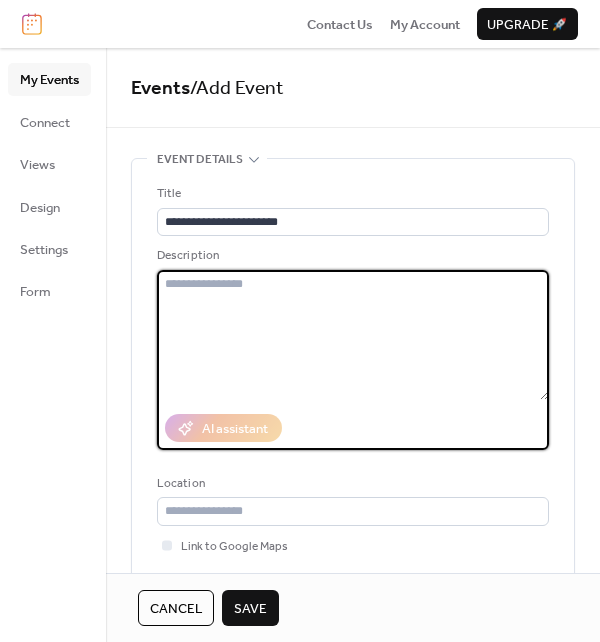 click at bounding box center [353, 335] 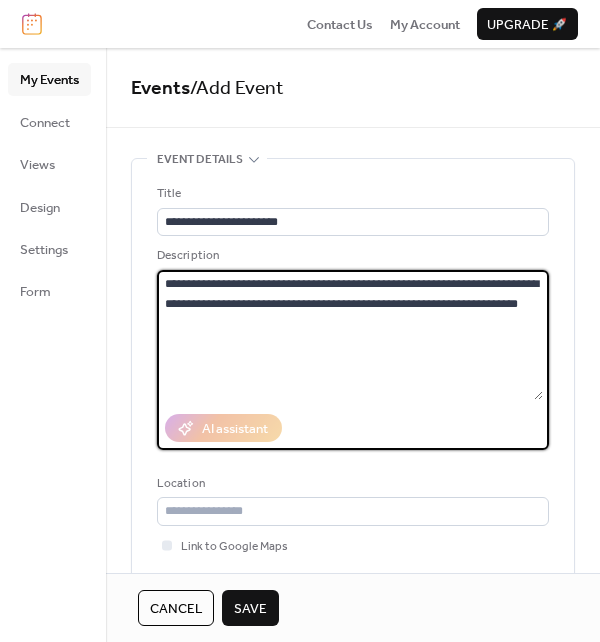 click on "**********" at bounding box center (350, 335) 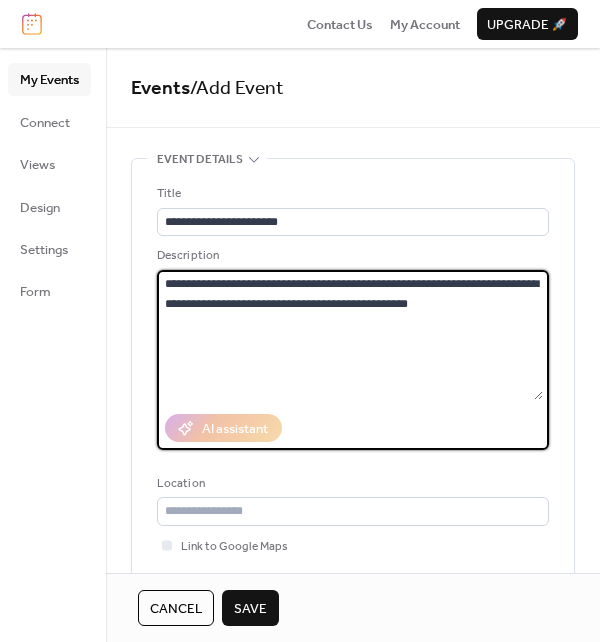 click on "**********" at bounding box center [350, 335] 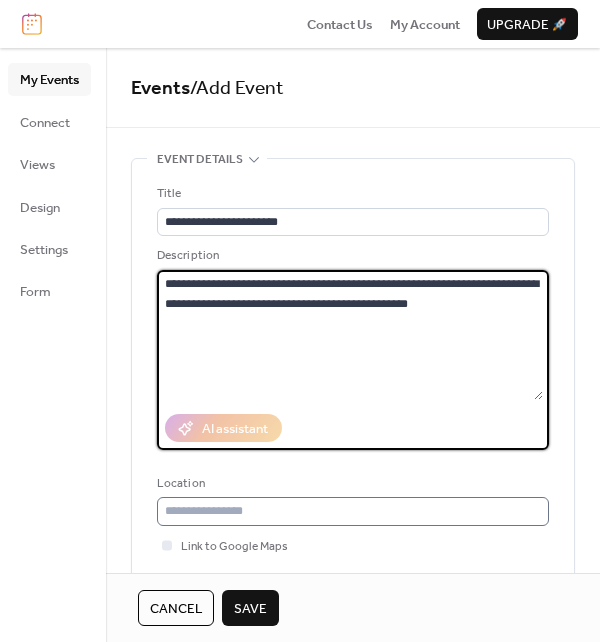 type on "**********" 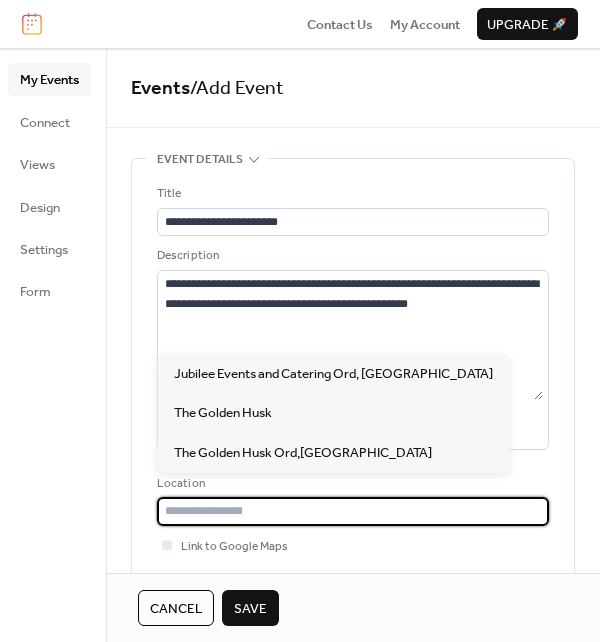 click at bounding box center (353, 511) 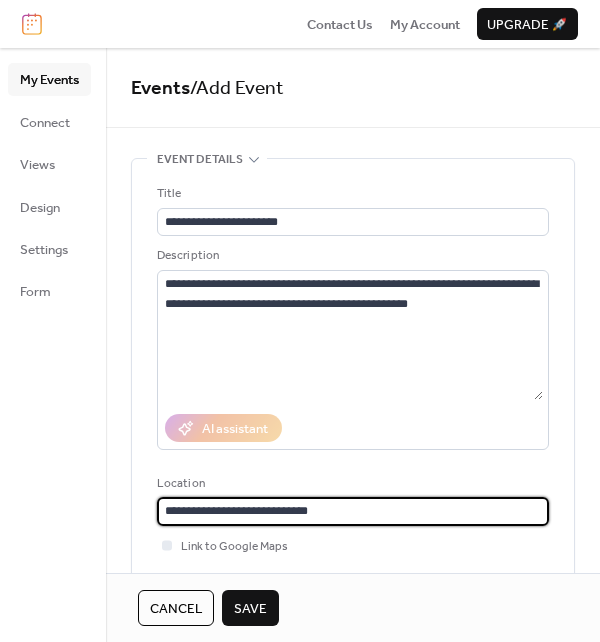 type on "**********" 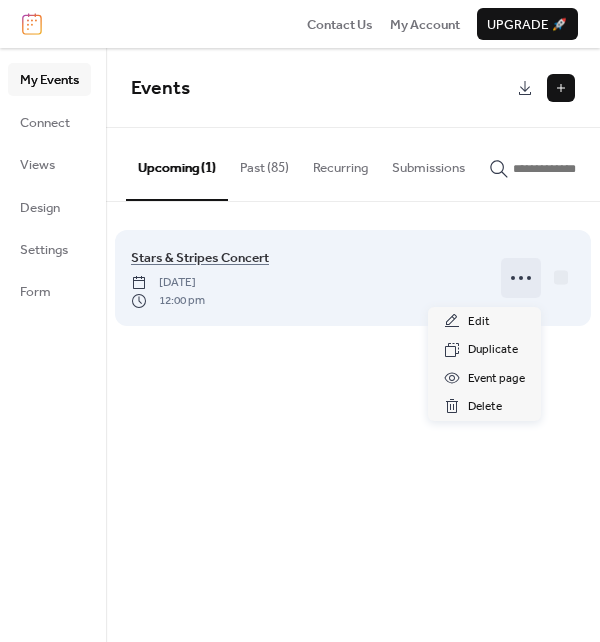 click 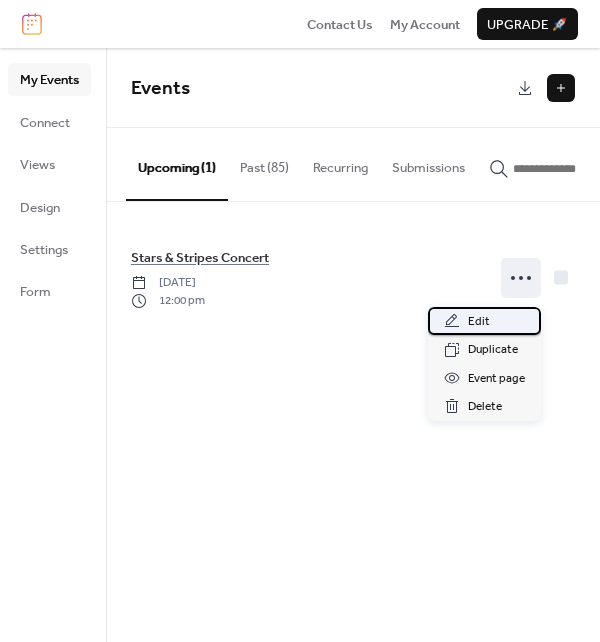 click on "Edit" at bounding box center [479, 322] 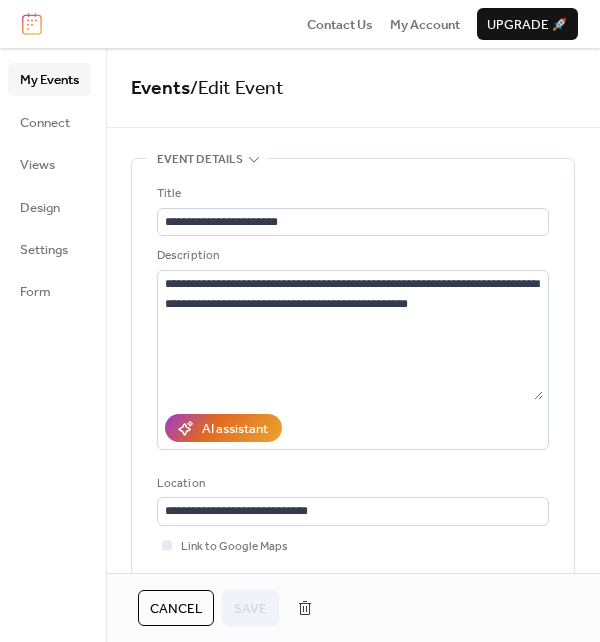 click on "Events  /  Edit Event" at bounding box center [353, 88] 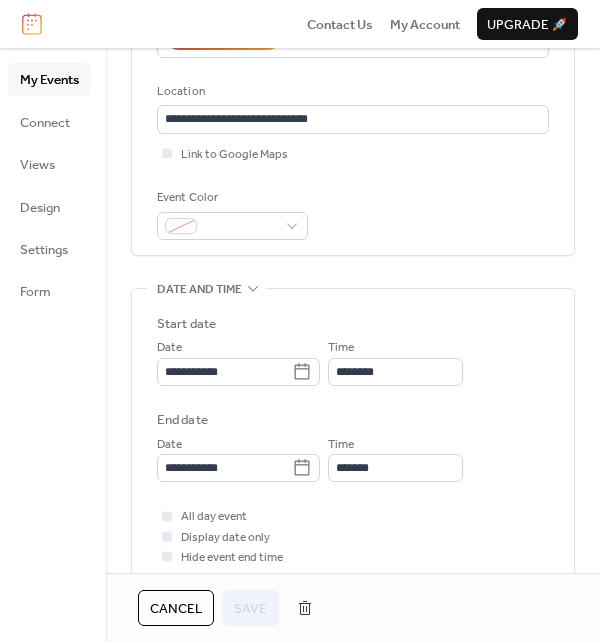 scroll, scrollTop: 395, scrollLeft: 0, axis: vertical 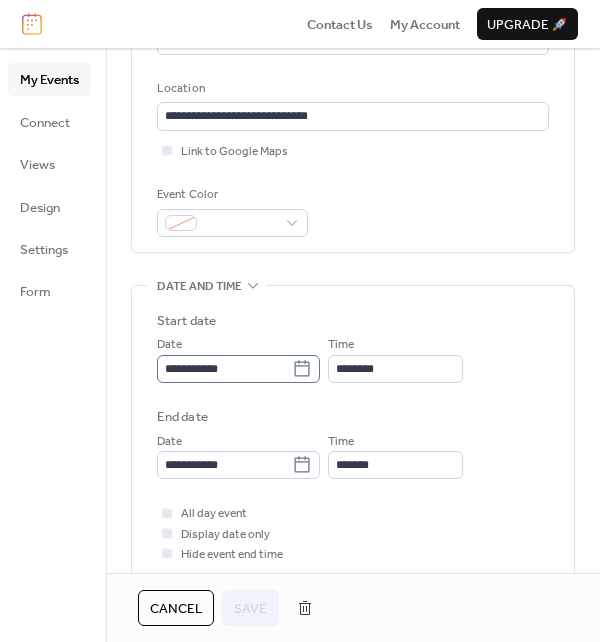 click 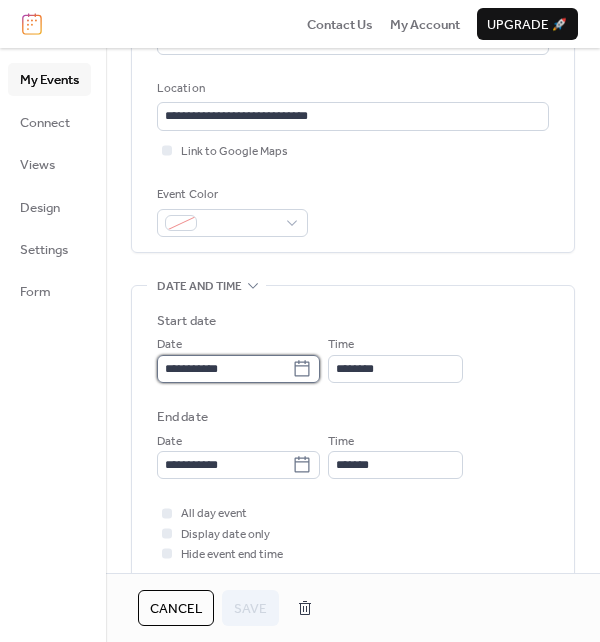 click on "**********" at bounding box center [224, 369] 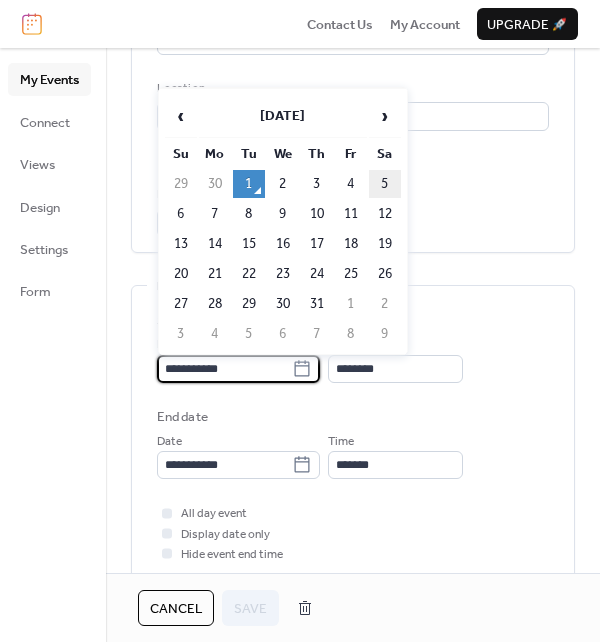 click on "5" at bounding box center [385, 184] 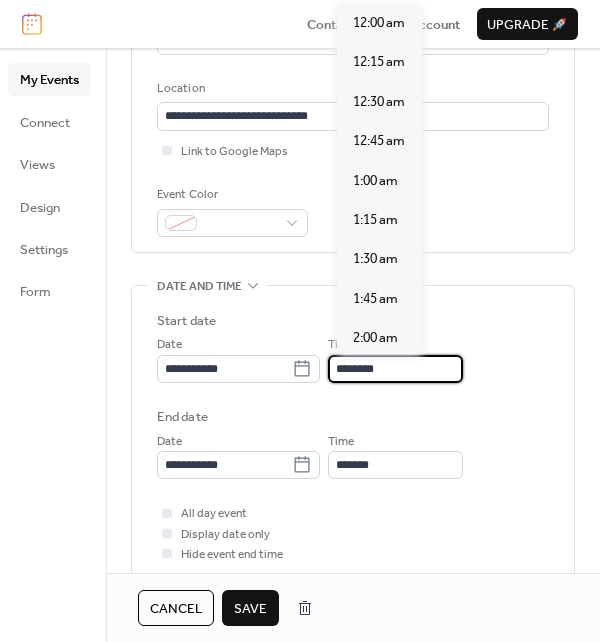 click on "********" at bounding box center (395, 369) 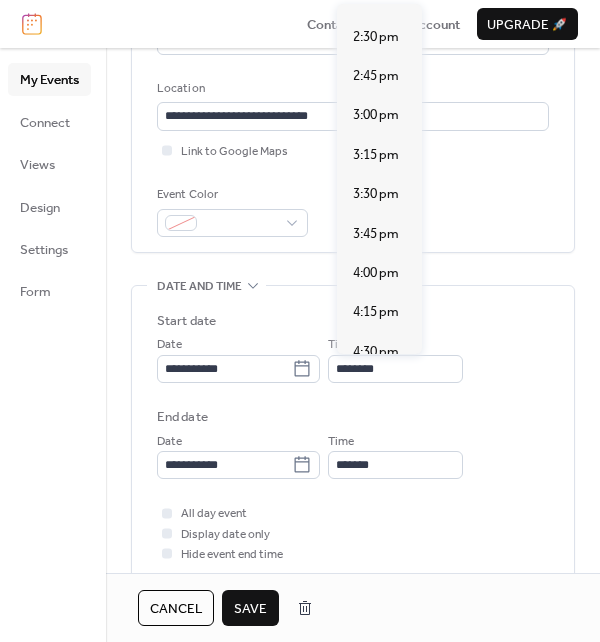 scroll, scrollTop: 2263, scrollLeft: 0, axis: vertical 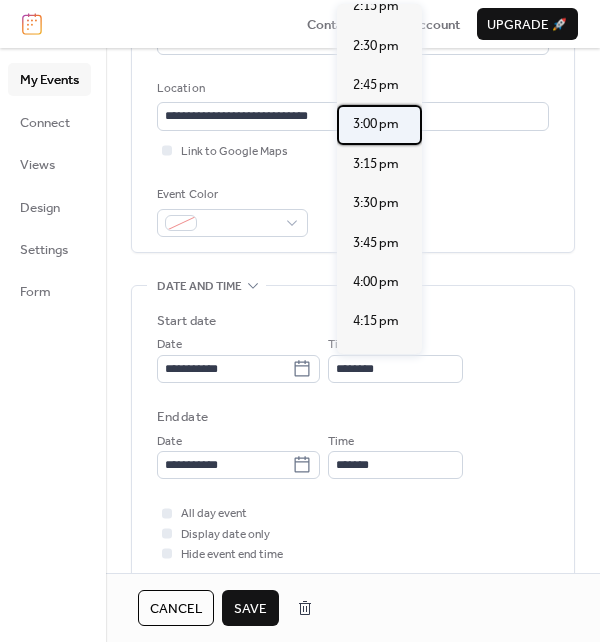 click on "3:00 pm" at bounding box center (376, 124) 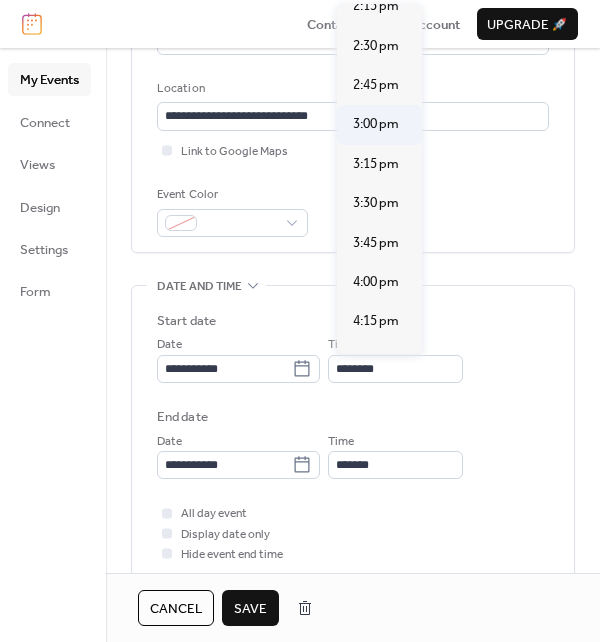 type on "*******" 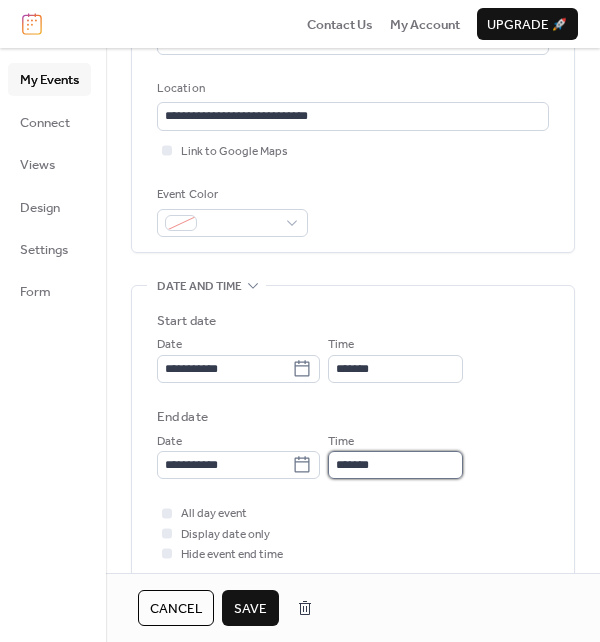 click on "*******" at bounding box center [395, 465] 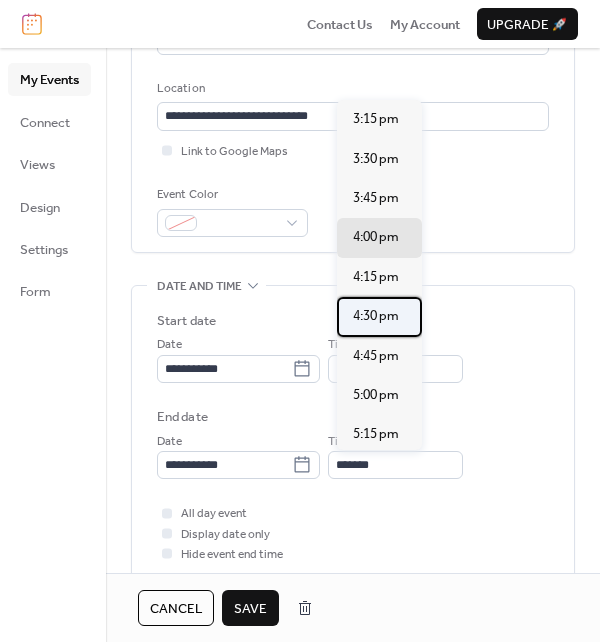 click on "4:30 pm" at bounding box center [376, 316] 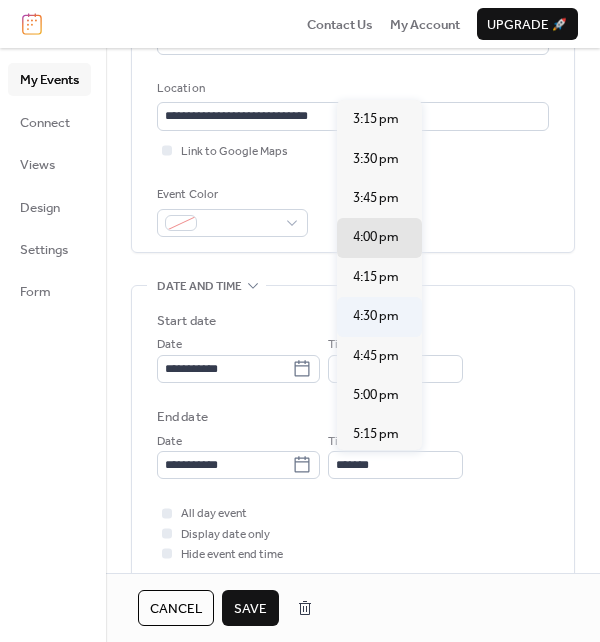 type on "*******" 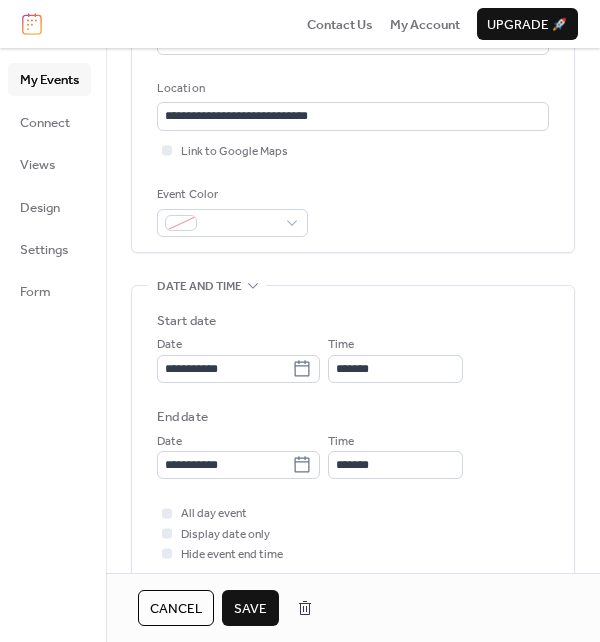 click on "Save" at bounding box center [250, 609] 